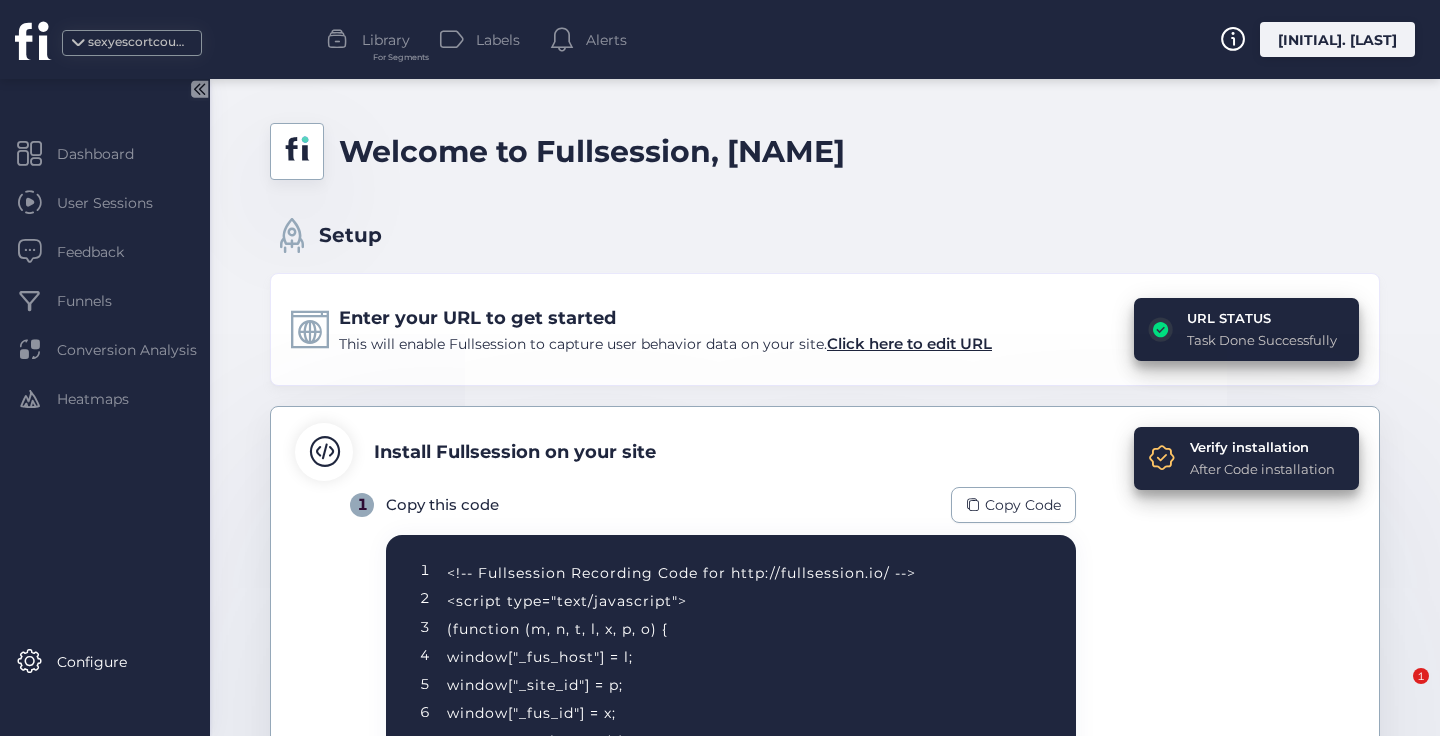 scroll, scrollTop: 0, scrollLeft: 0, axis: both 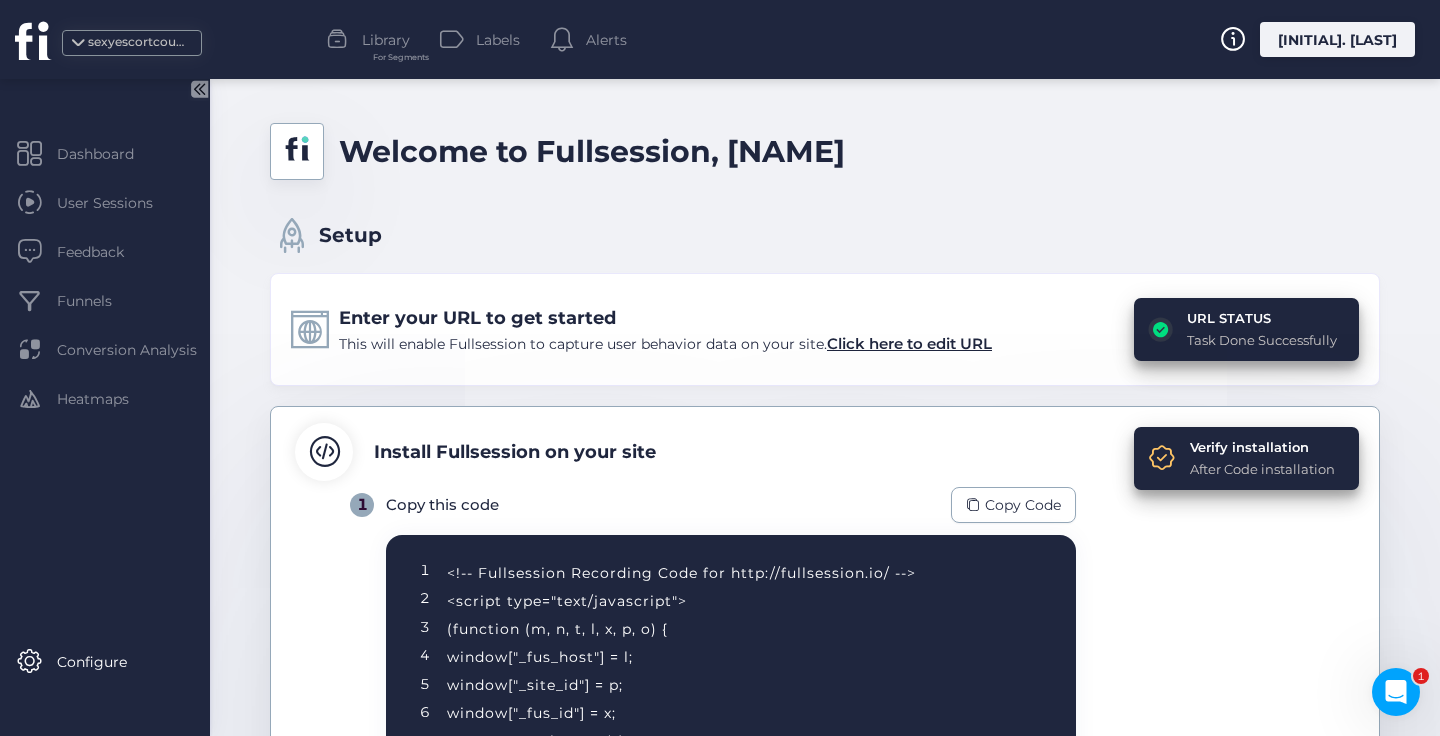 click on "[FIRST] [LAST]" 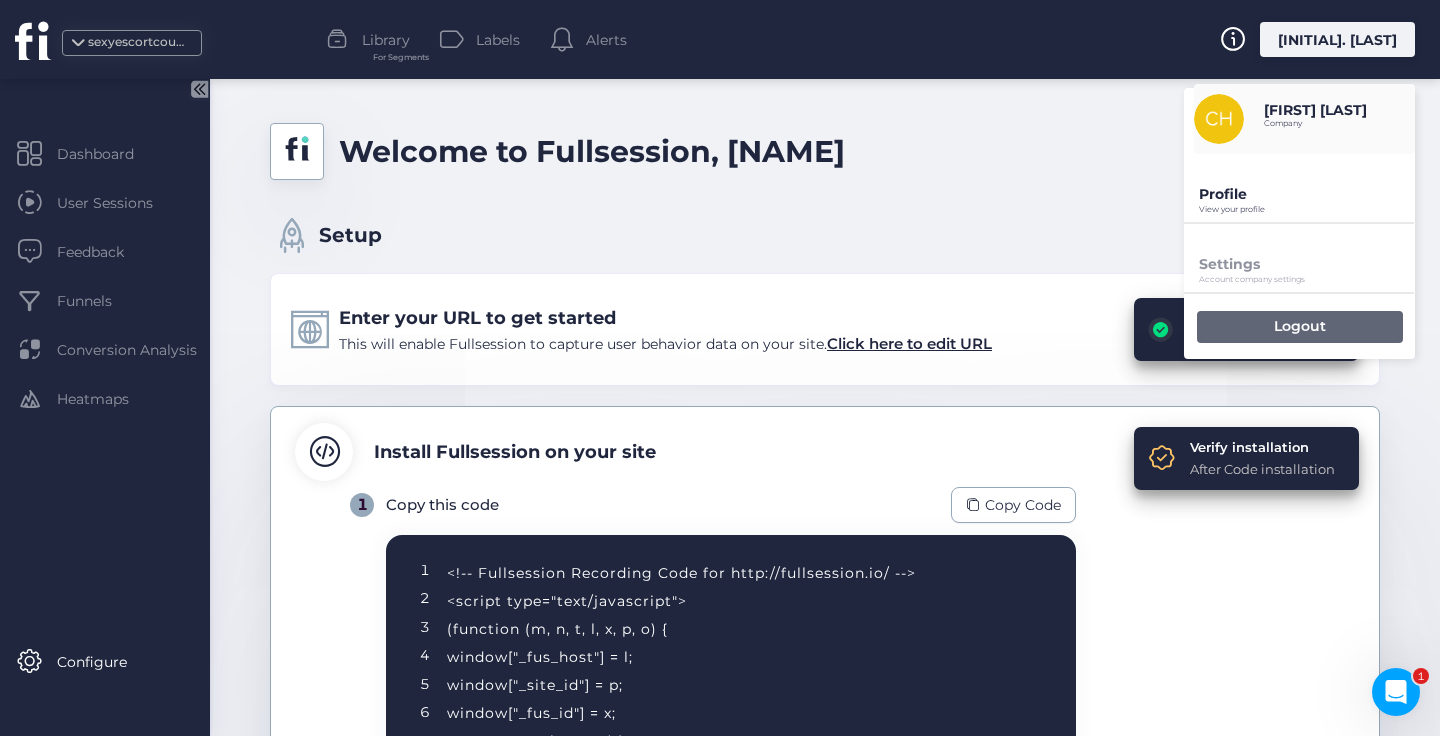 click on "Logout" at bounding box center [1300, 326] 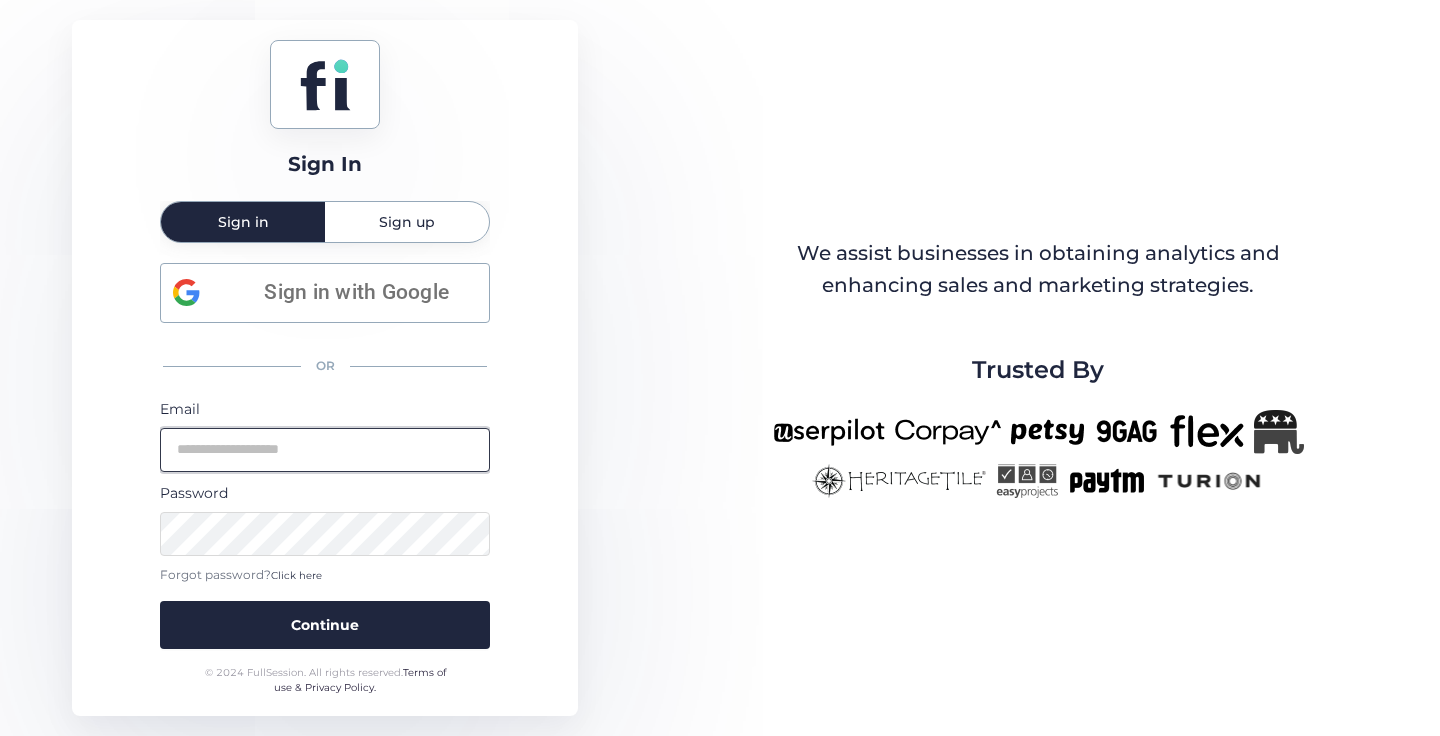type on "**********" 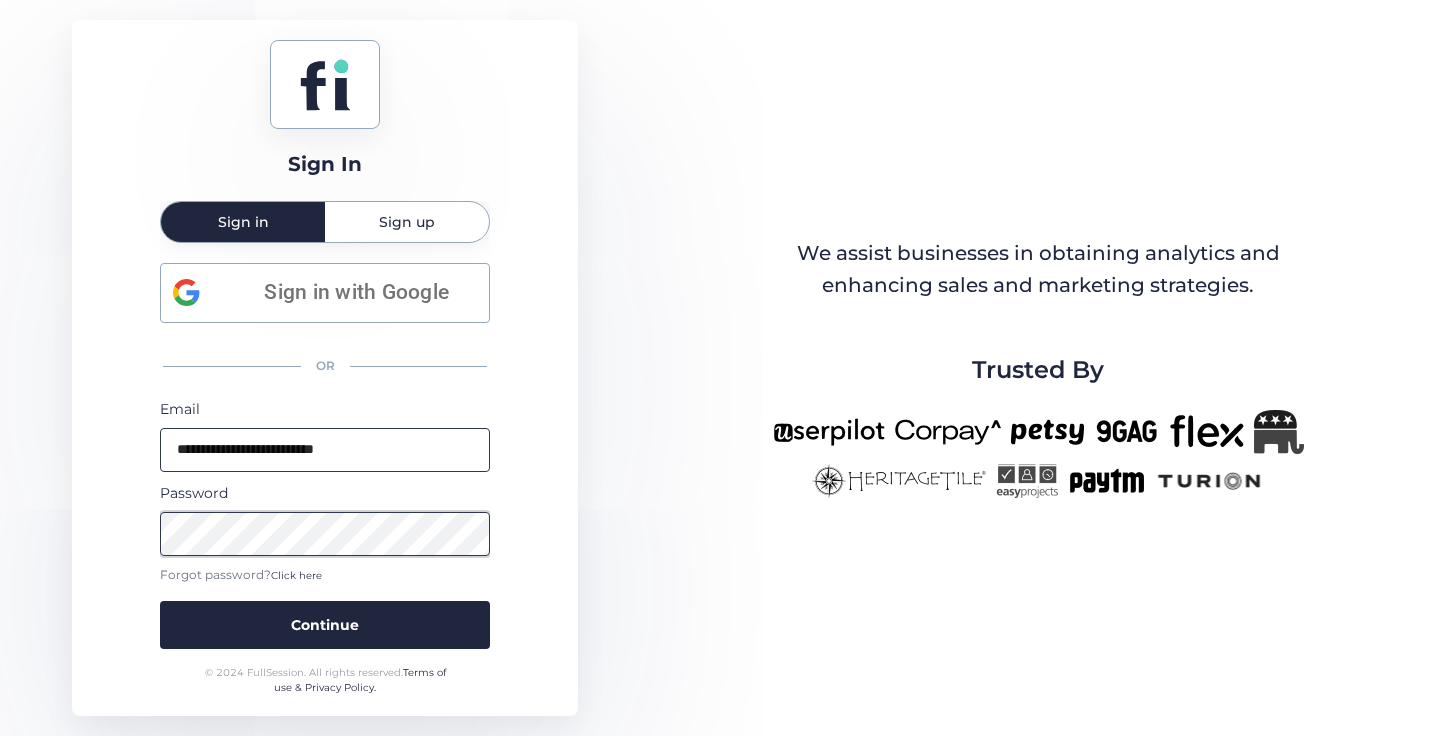 click on "Continue" at bounding box center [325, 625] 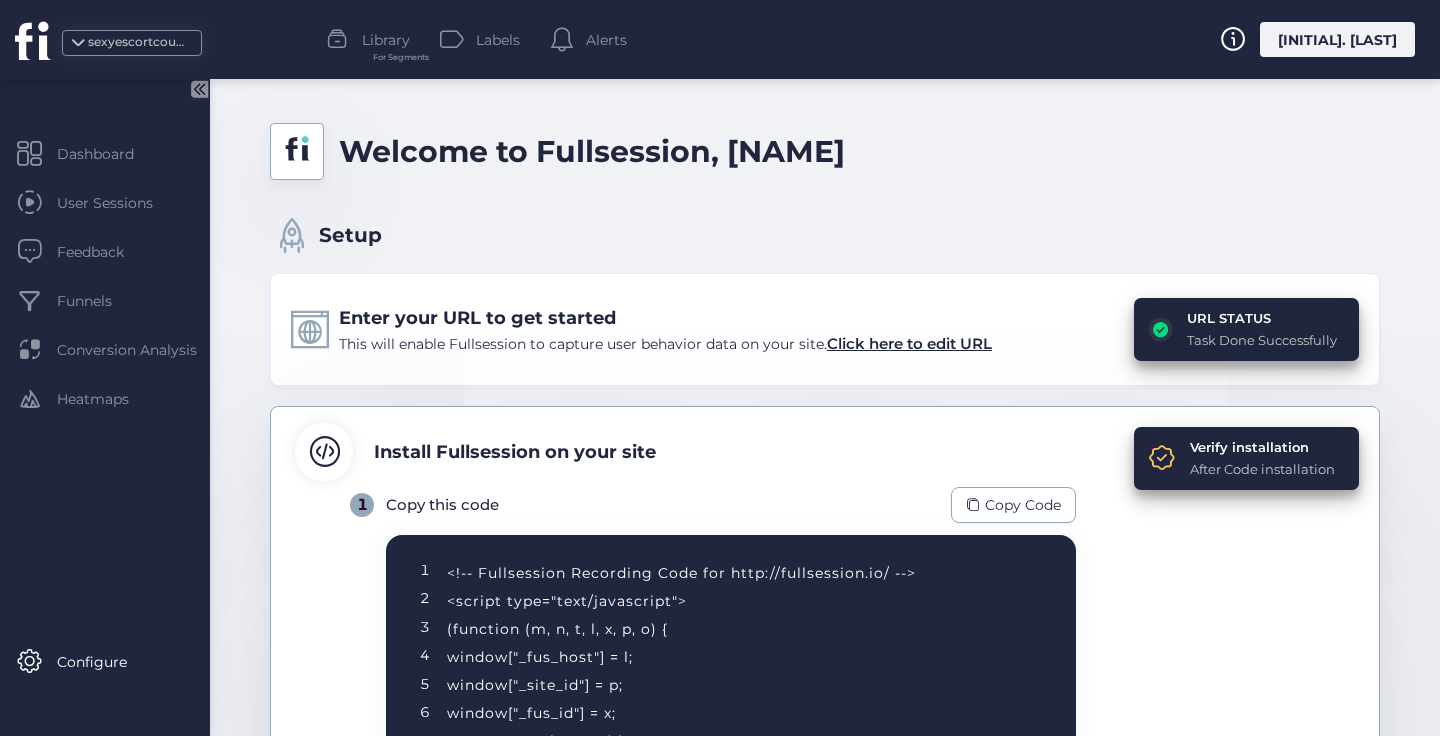 click on "[FIRST] [LAST]" 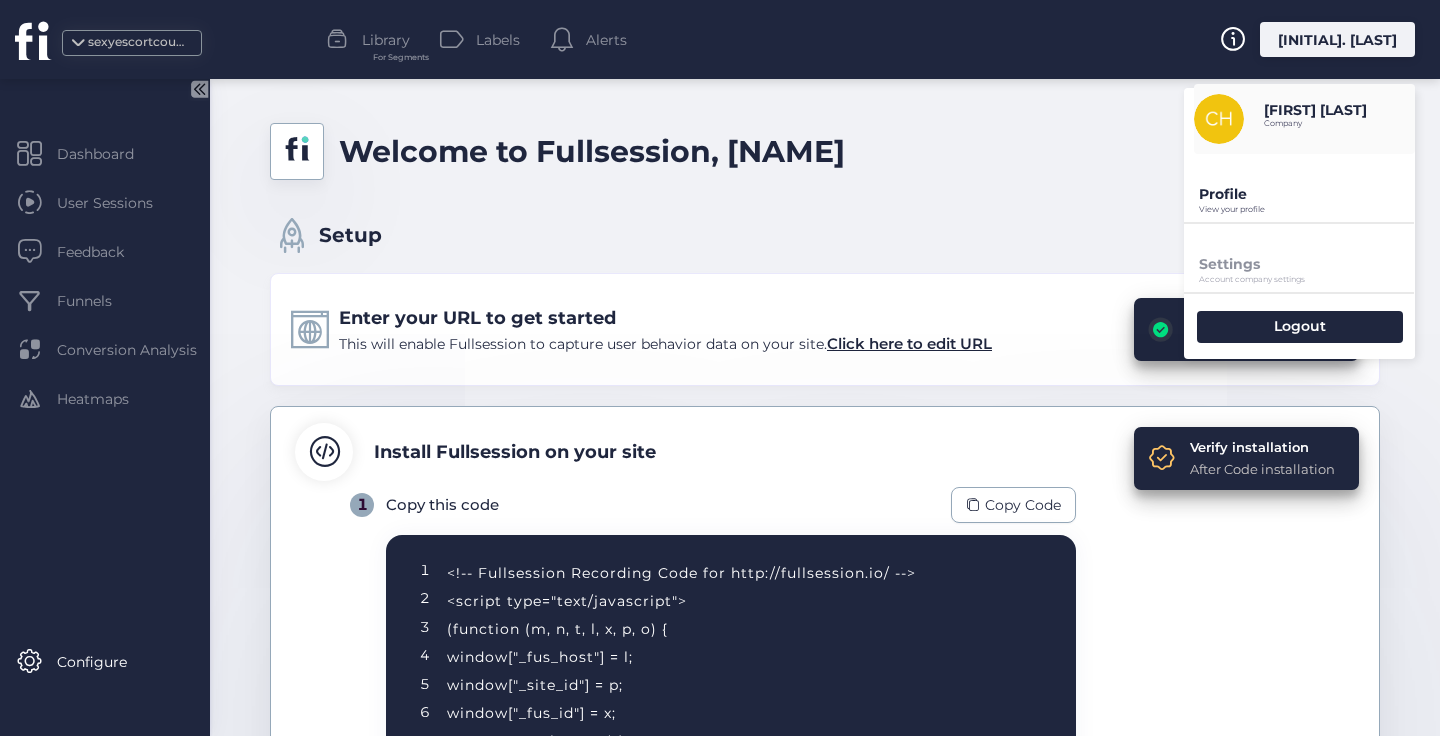 click on "Settings" at bounding box center (1307, 264) 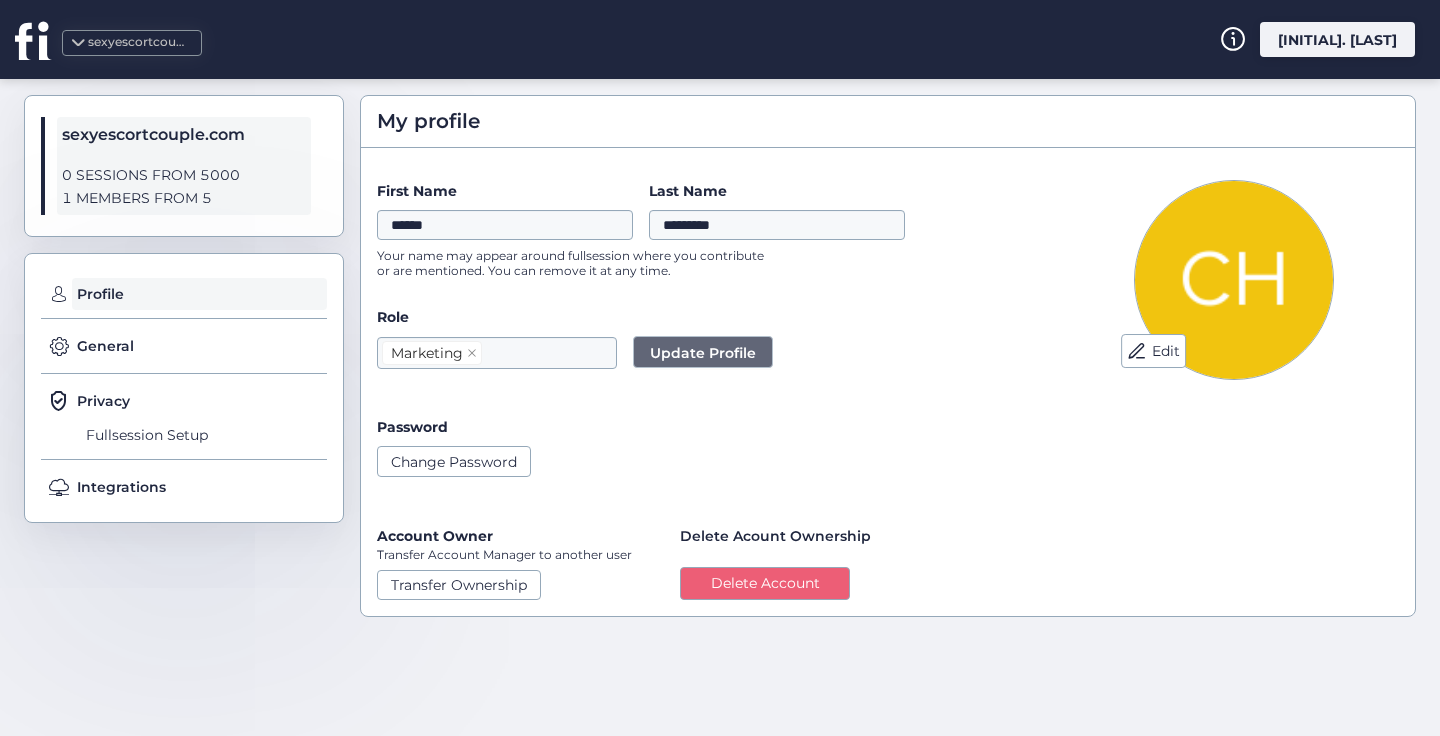click on "General" 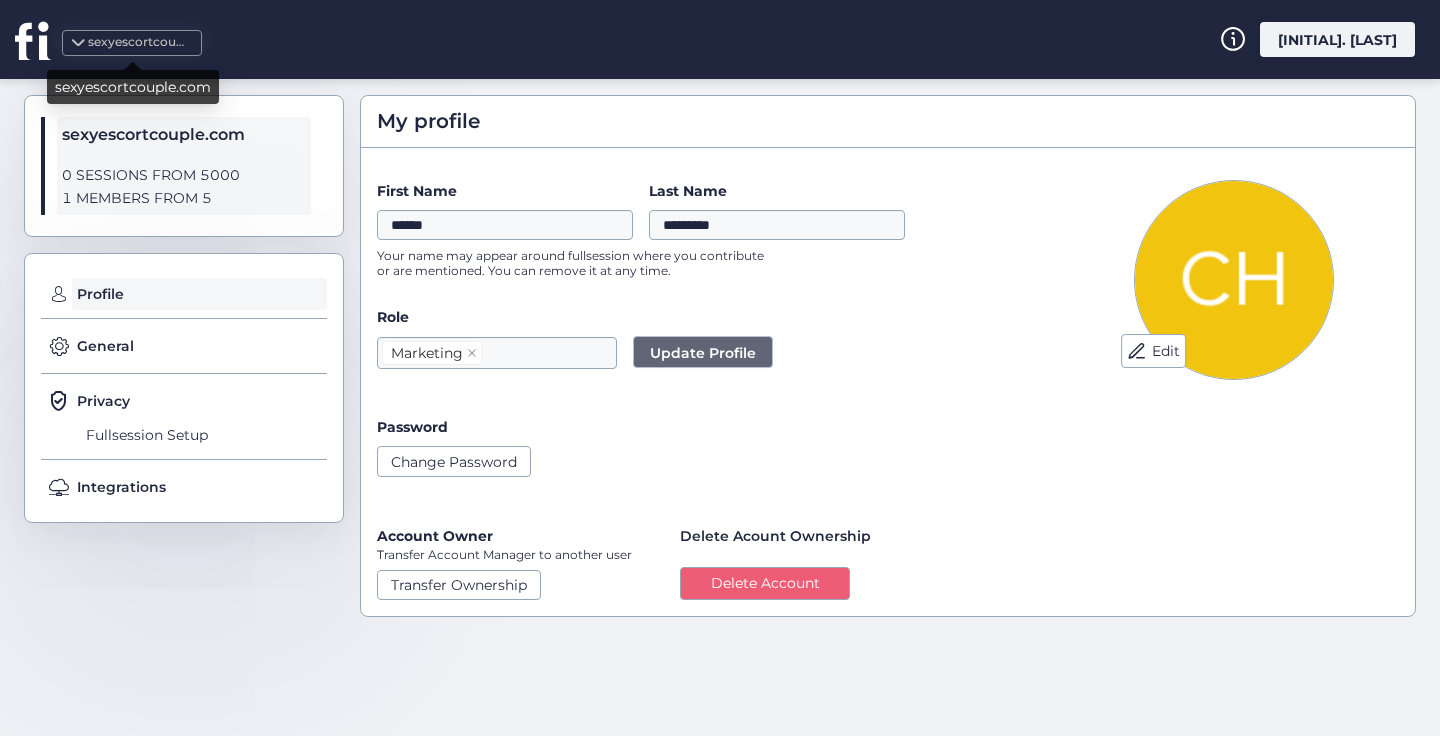 click at bounding box center [78, 49] 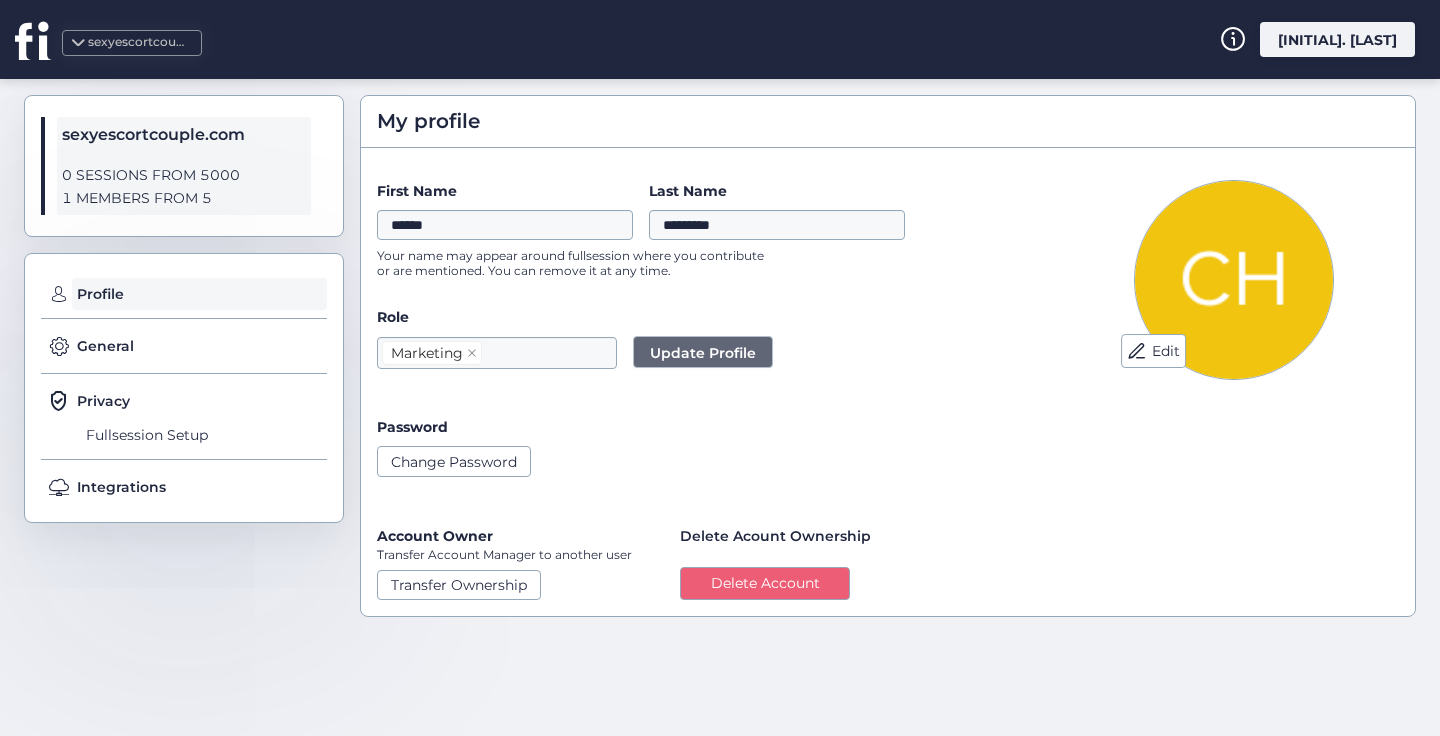 click on "[FIRST] [LAST]" 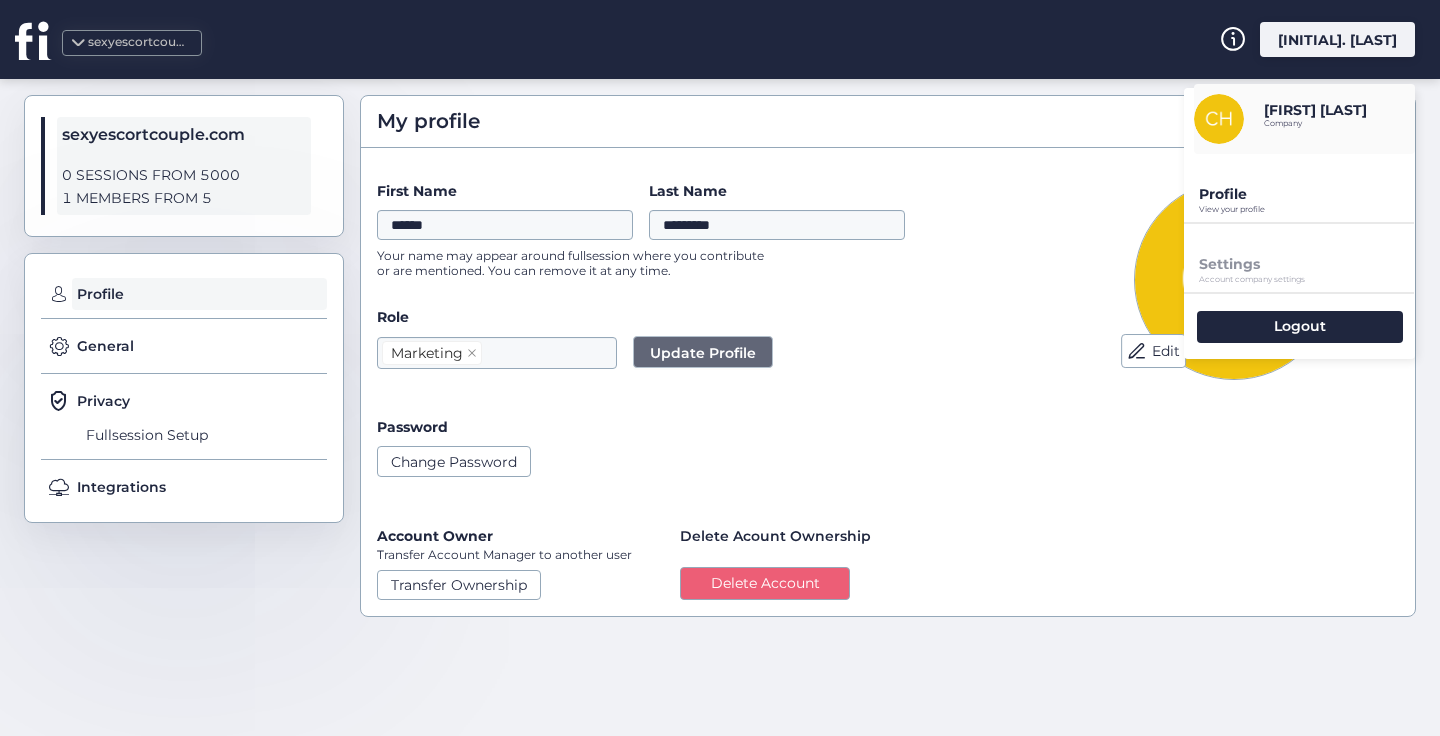 click on "Profile" at bounding box center (1307, 194) 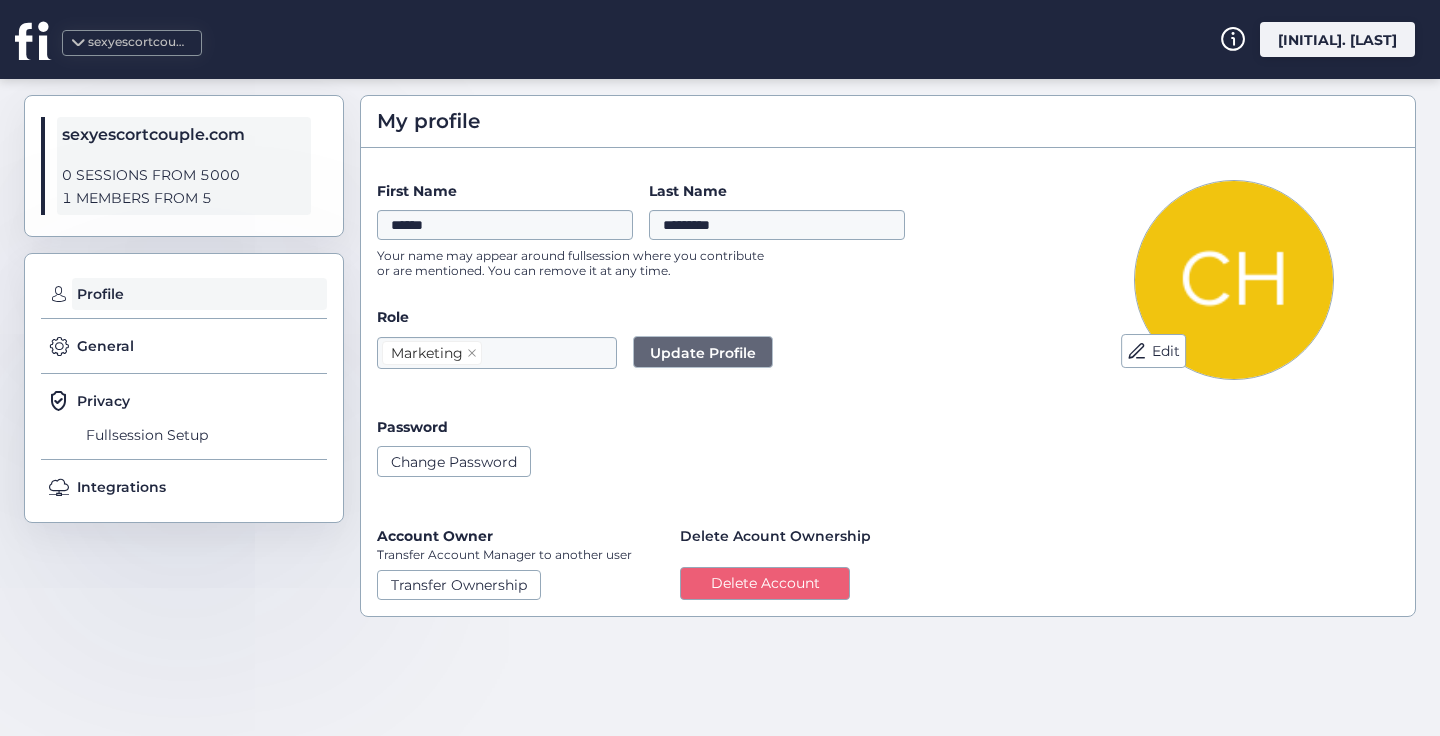 click on "sexyescortcouple.com" at bounding box center (138, 42) 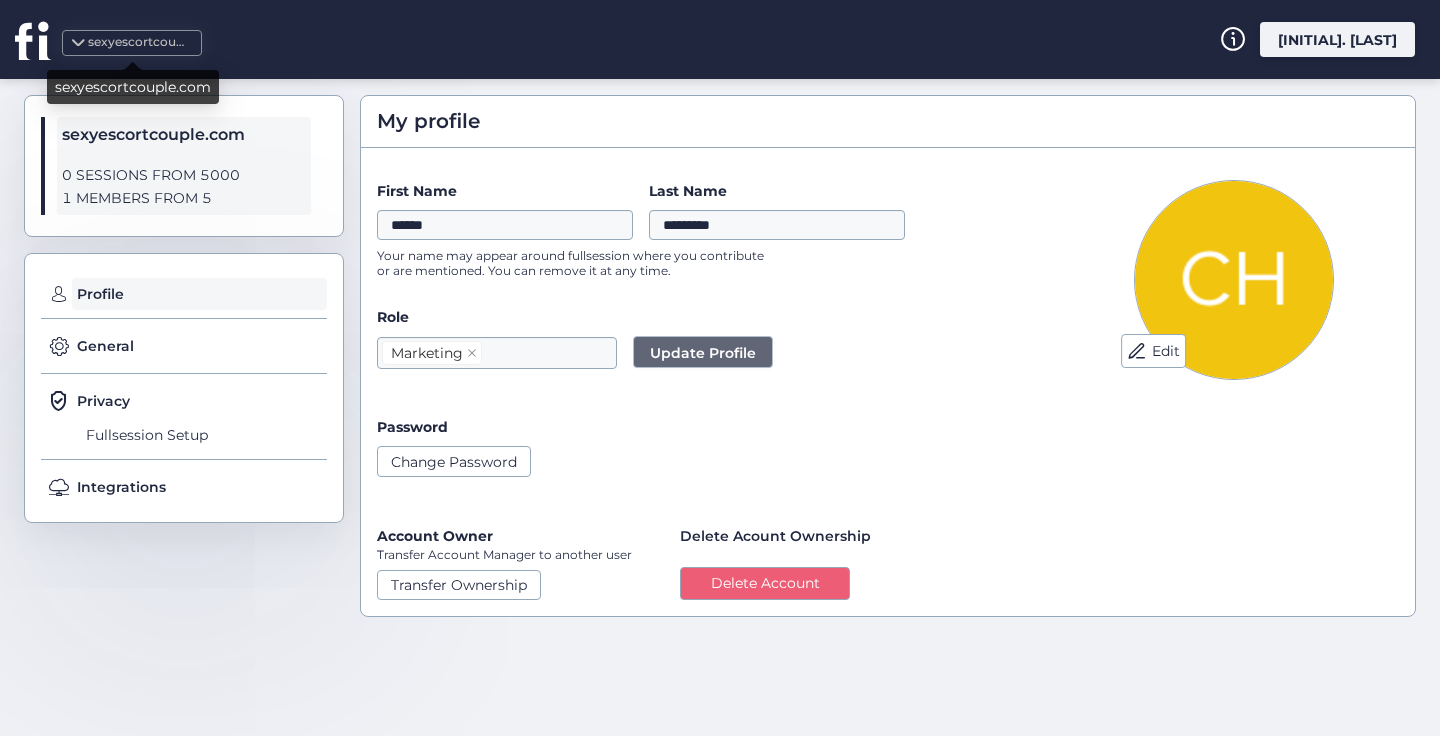 click on "sexyescortcouple.com" at bounding box center [133, 87] 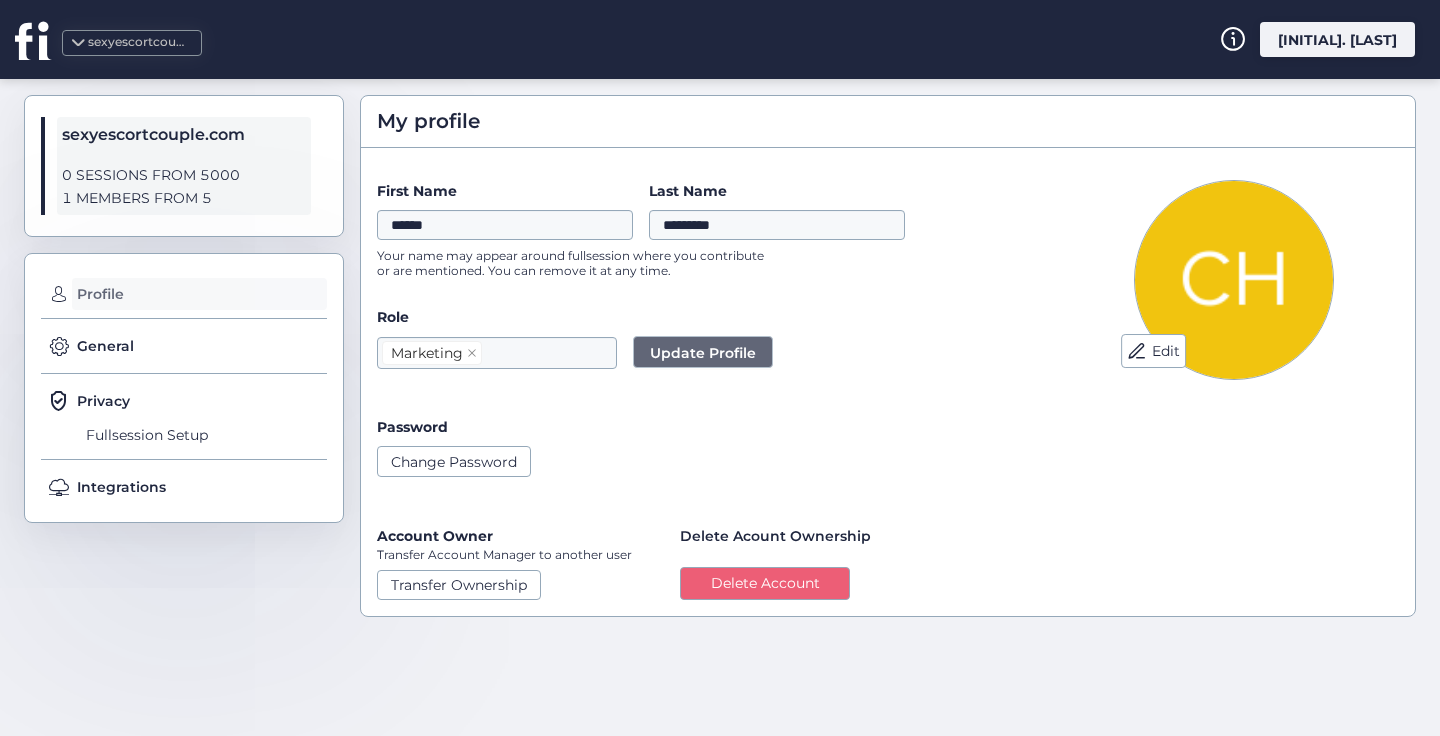 click on "Profile" 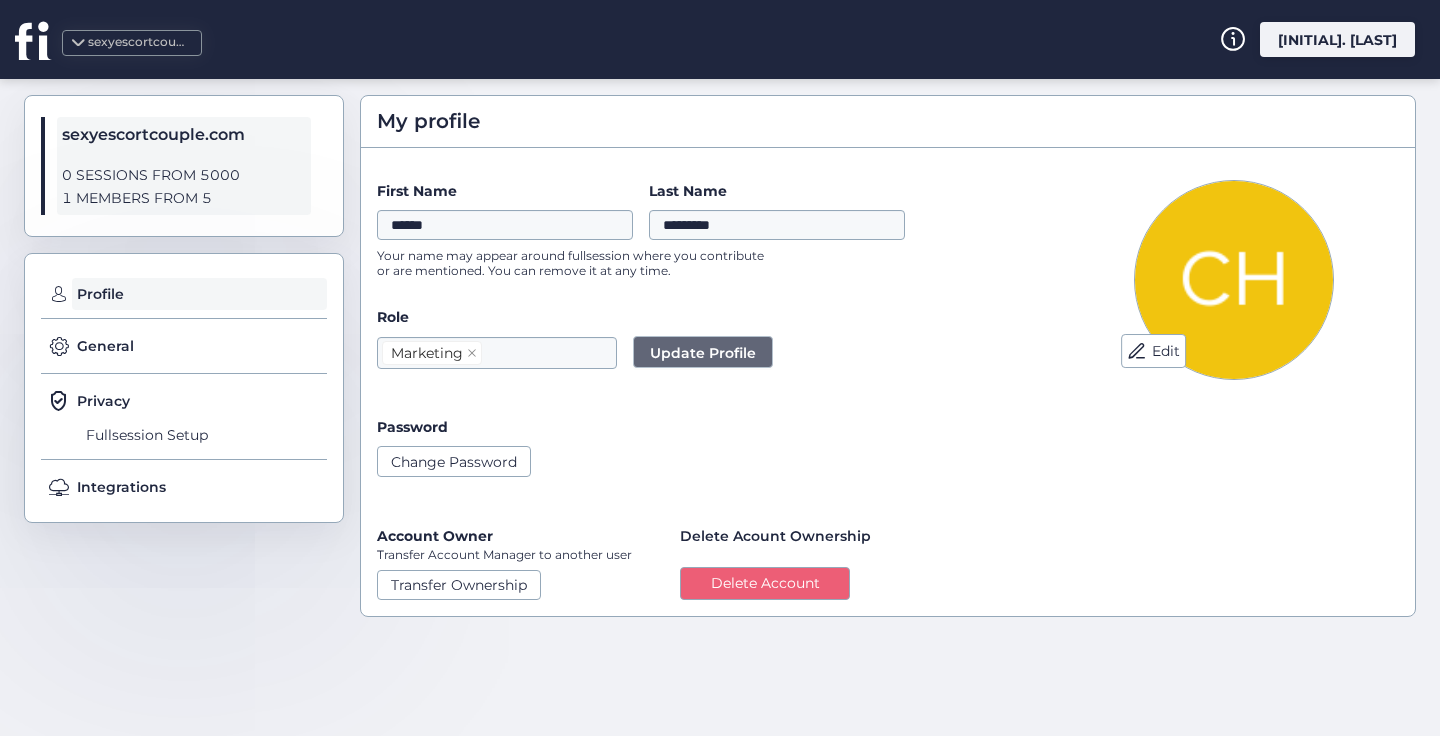 click on "General" 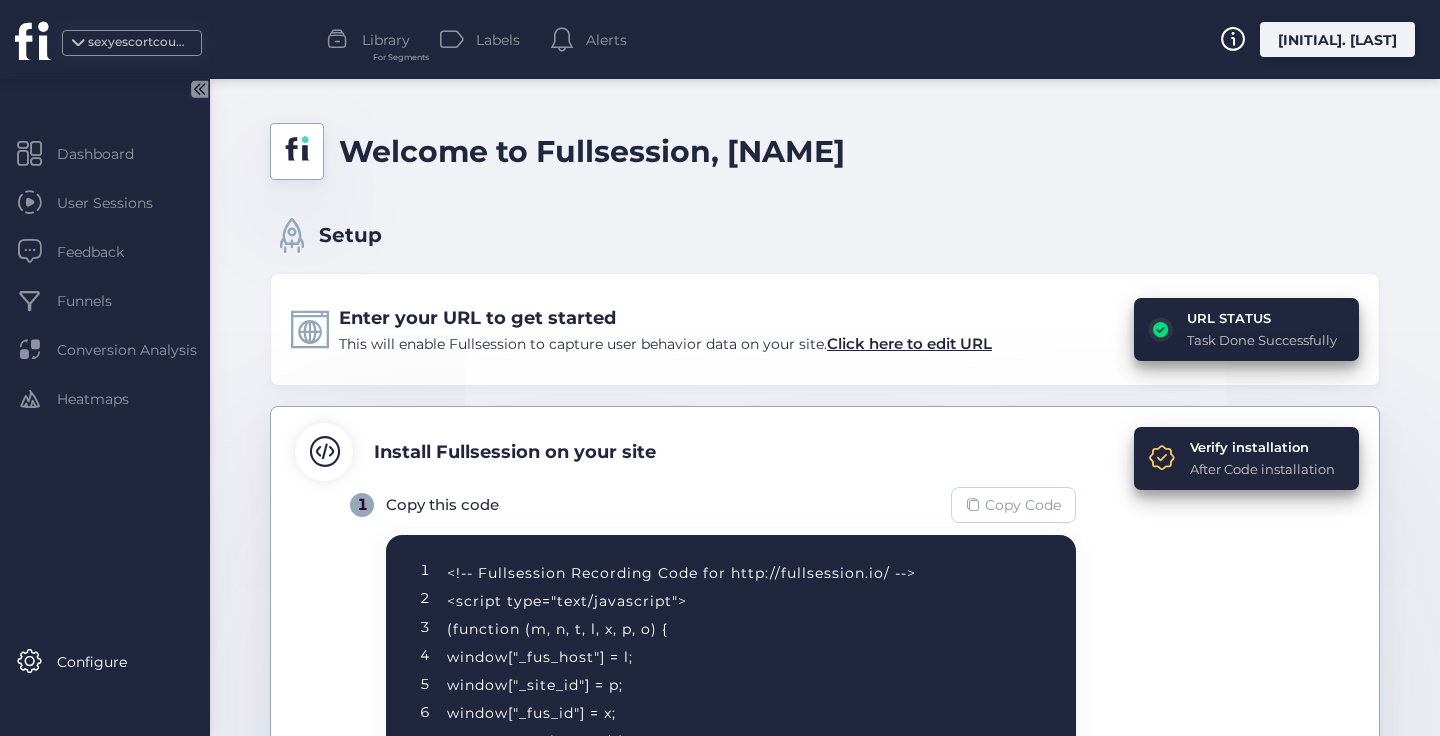 click on "Copy Code" 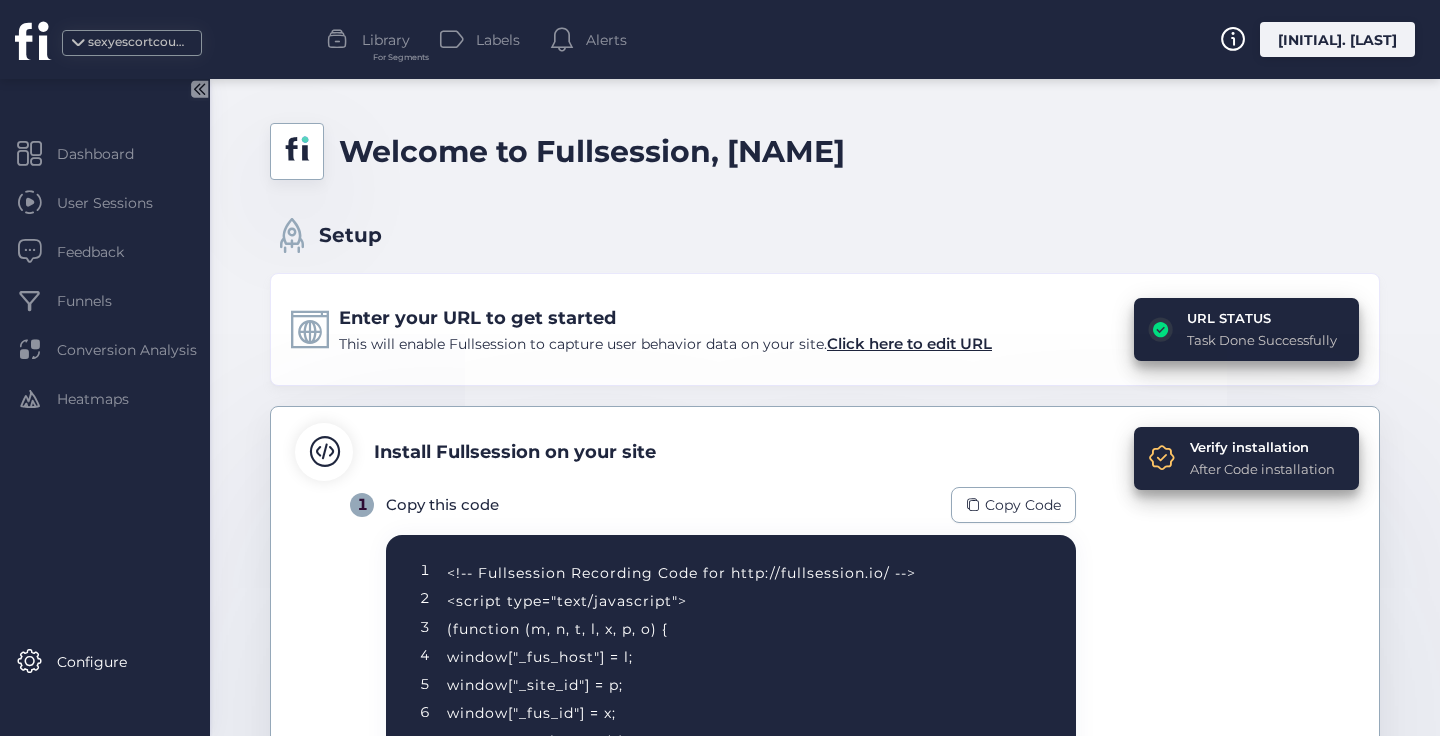 click on "After Code installation" 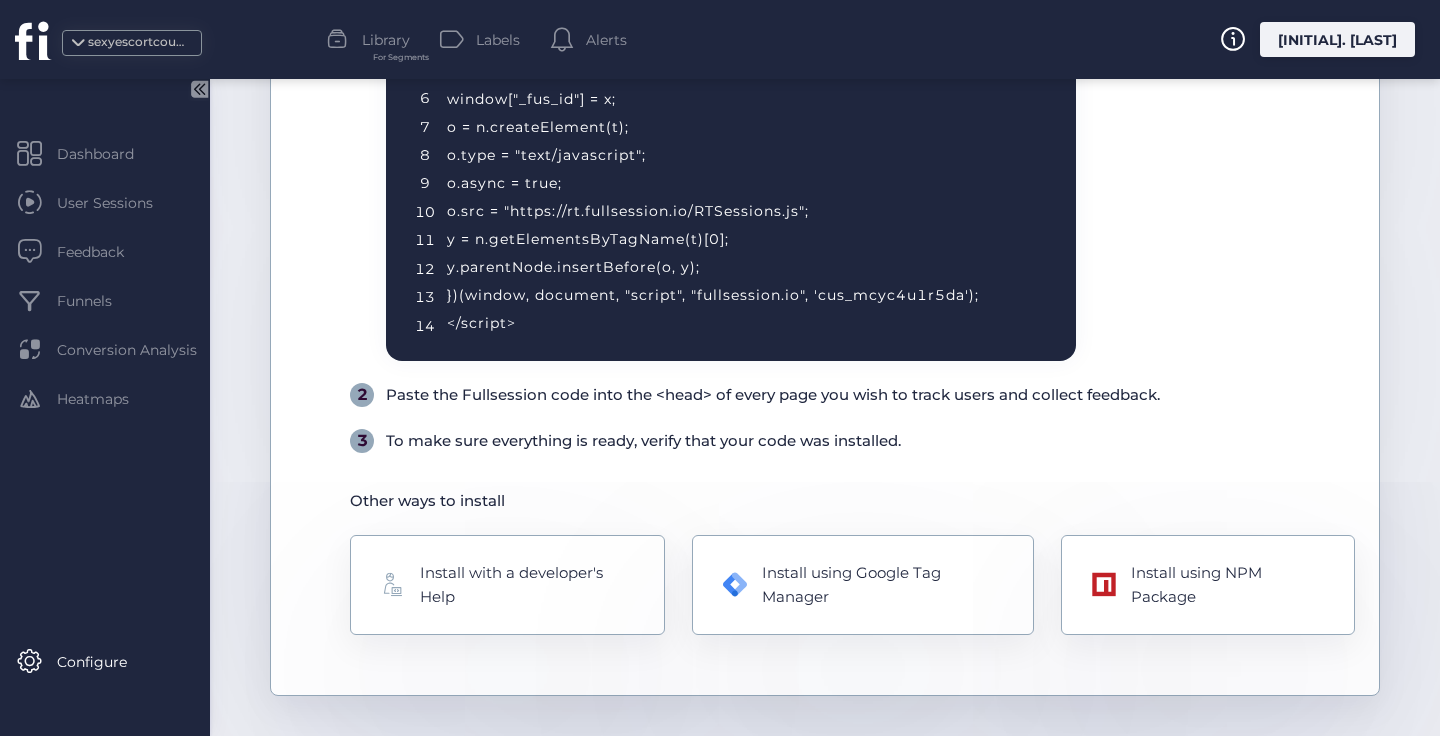 scroll, scrollTop: 0, scrollLeft: 0, axis: both 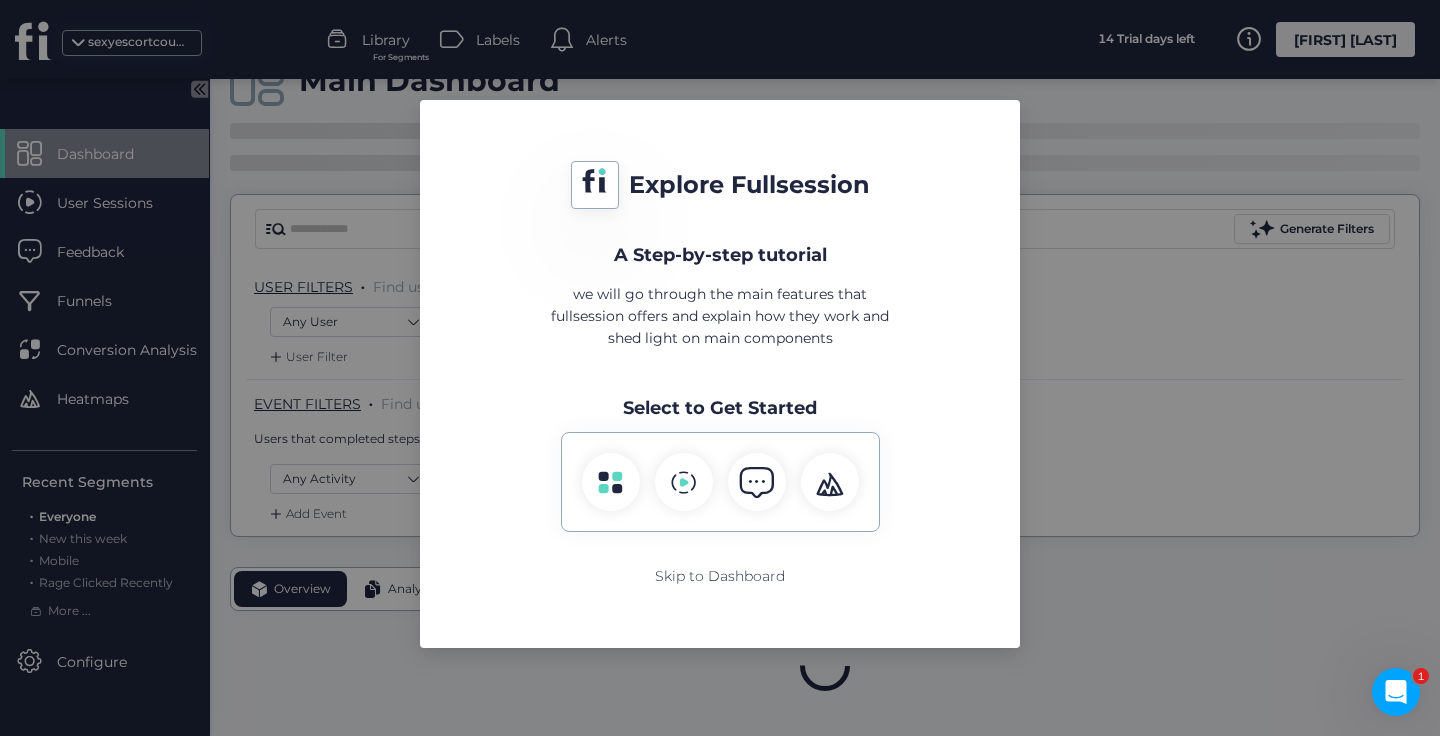 click on "Explore Fullsession A Step-by-step tutorial  we will go through the main features that fullsession offers and explain how they work and shed light on main components  Select to Get Started Skip to Dashboard" at bounding box center (720, 368) 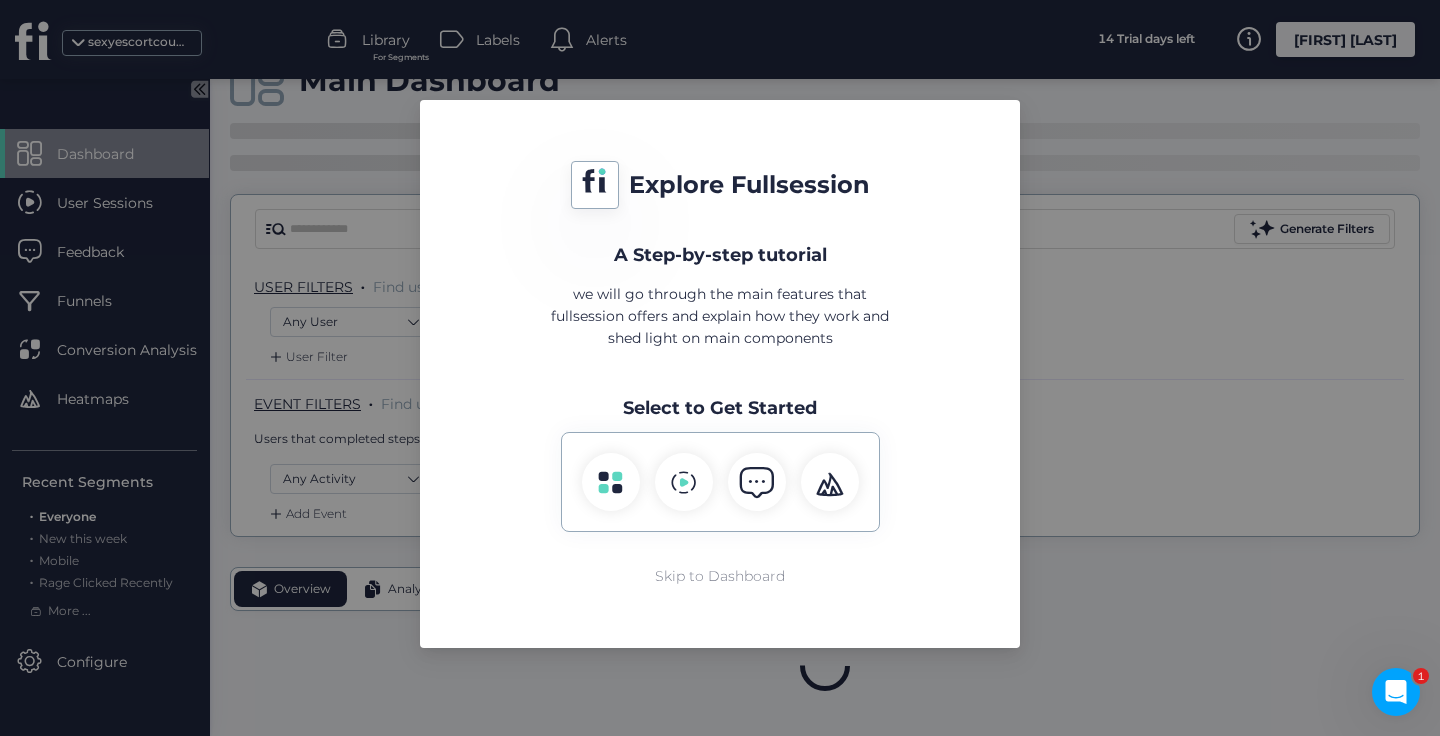 click on "Skip to Dashboard" at bounding box center [720, 576] 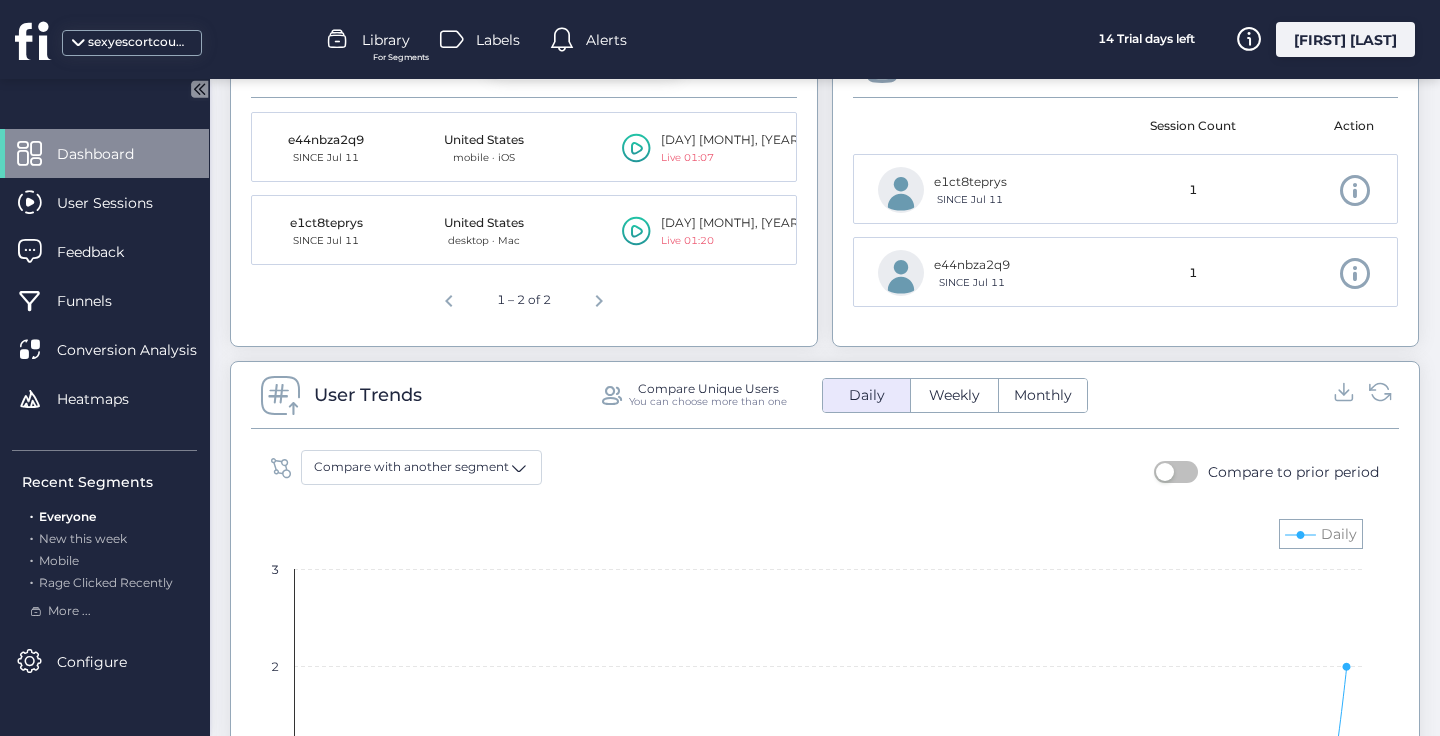 scroll, scrollTop: 97, scrollLeft: 0, axis: vertical 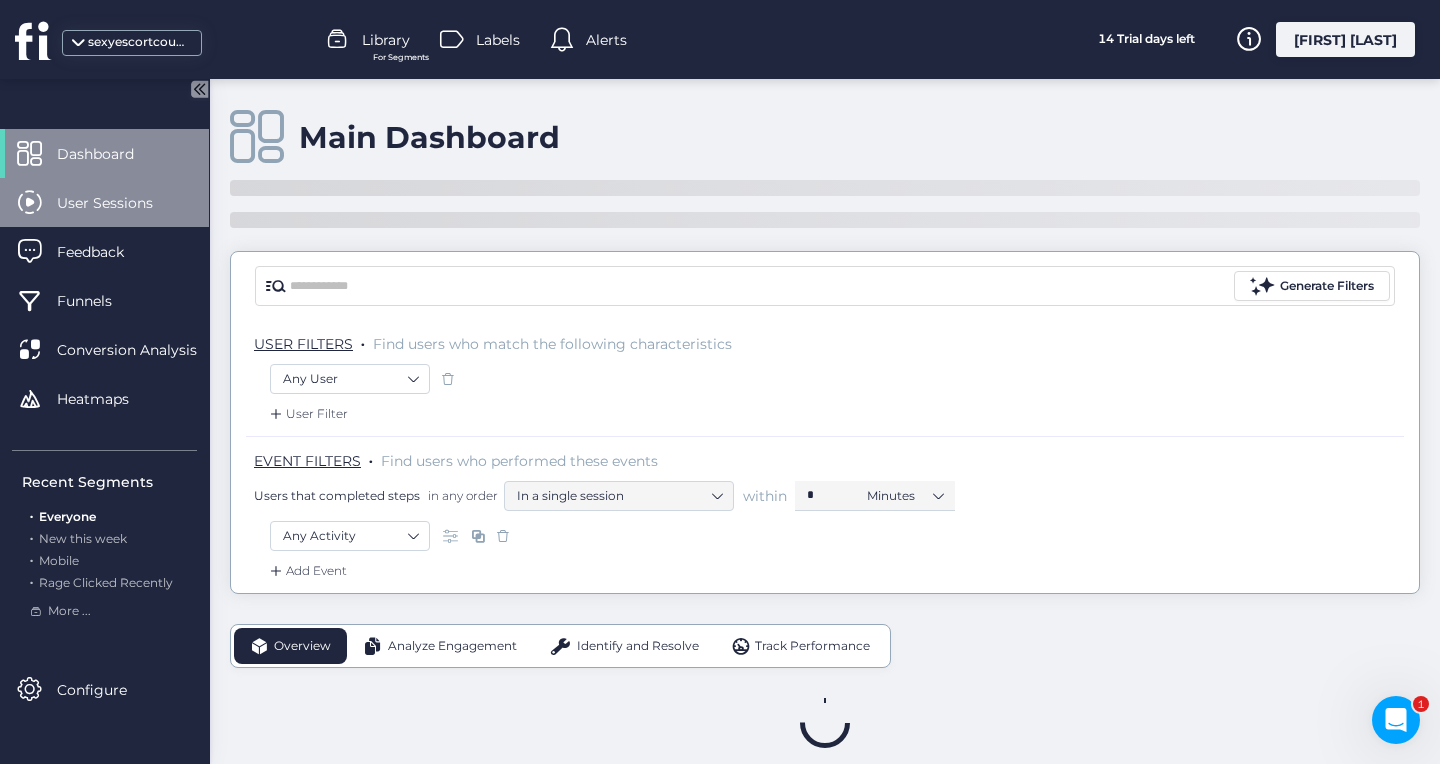 click on "User Sessions" 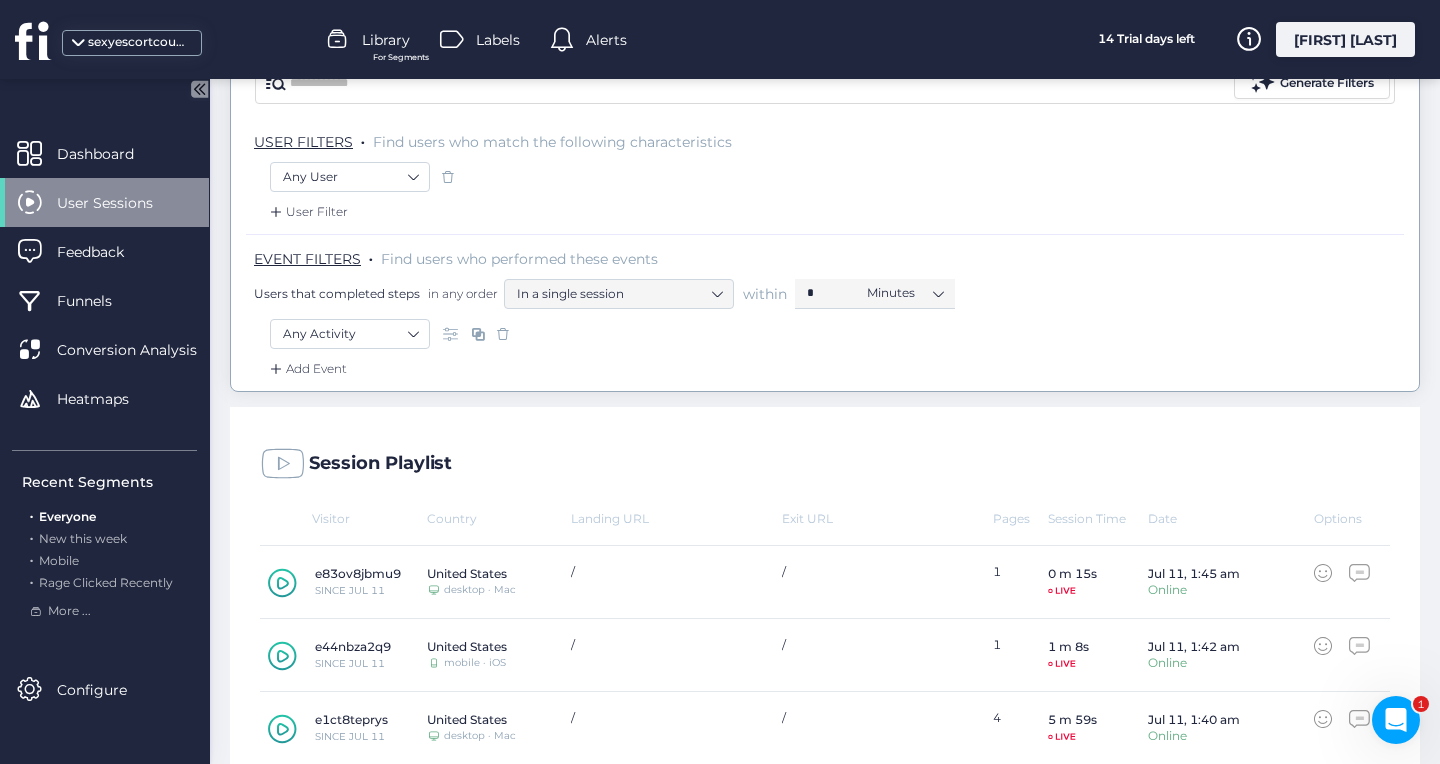 scroll, scrollTop: 239, scrollLeft: 0, axis: vertical 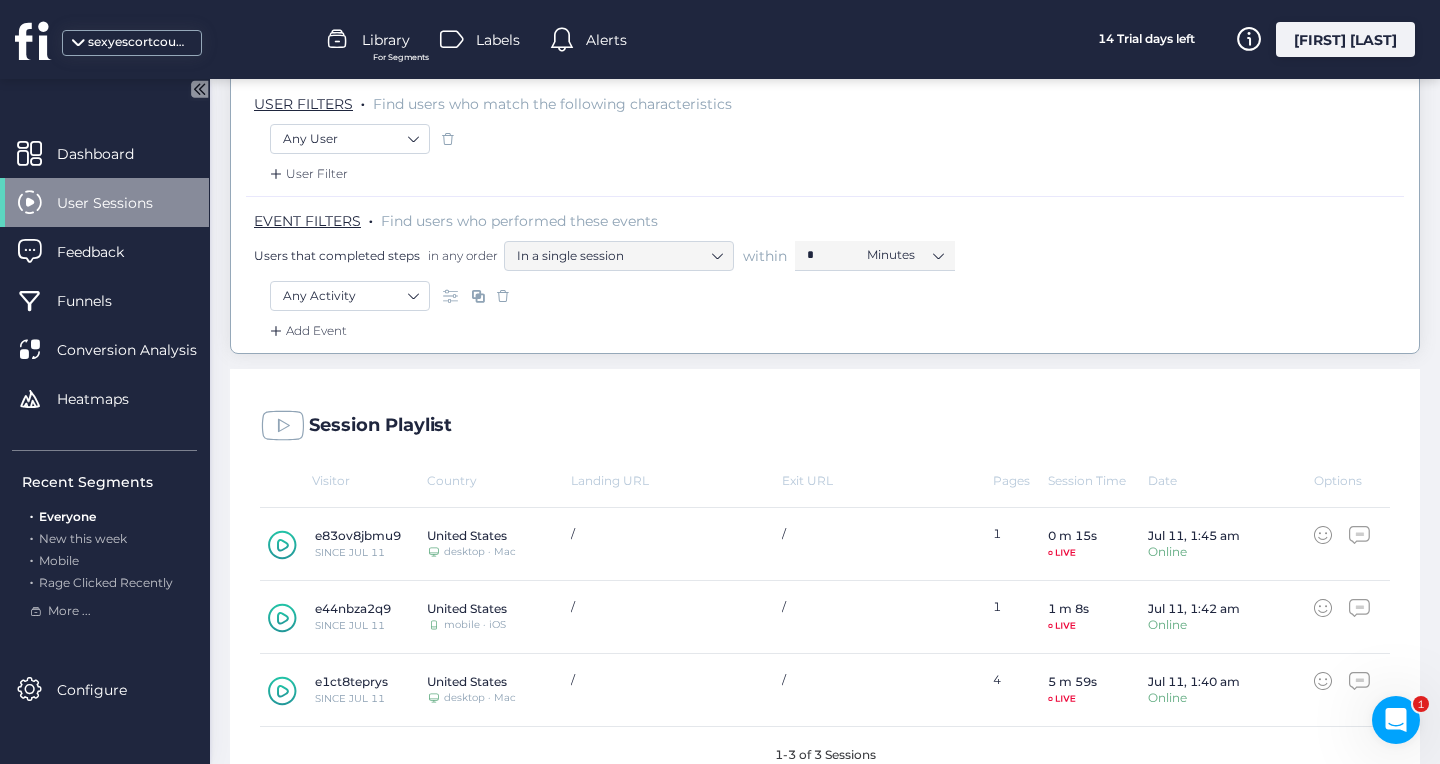 click 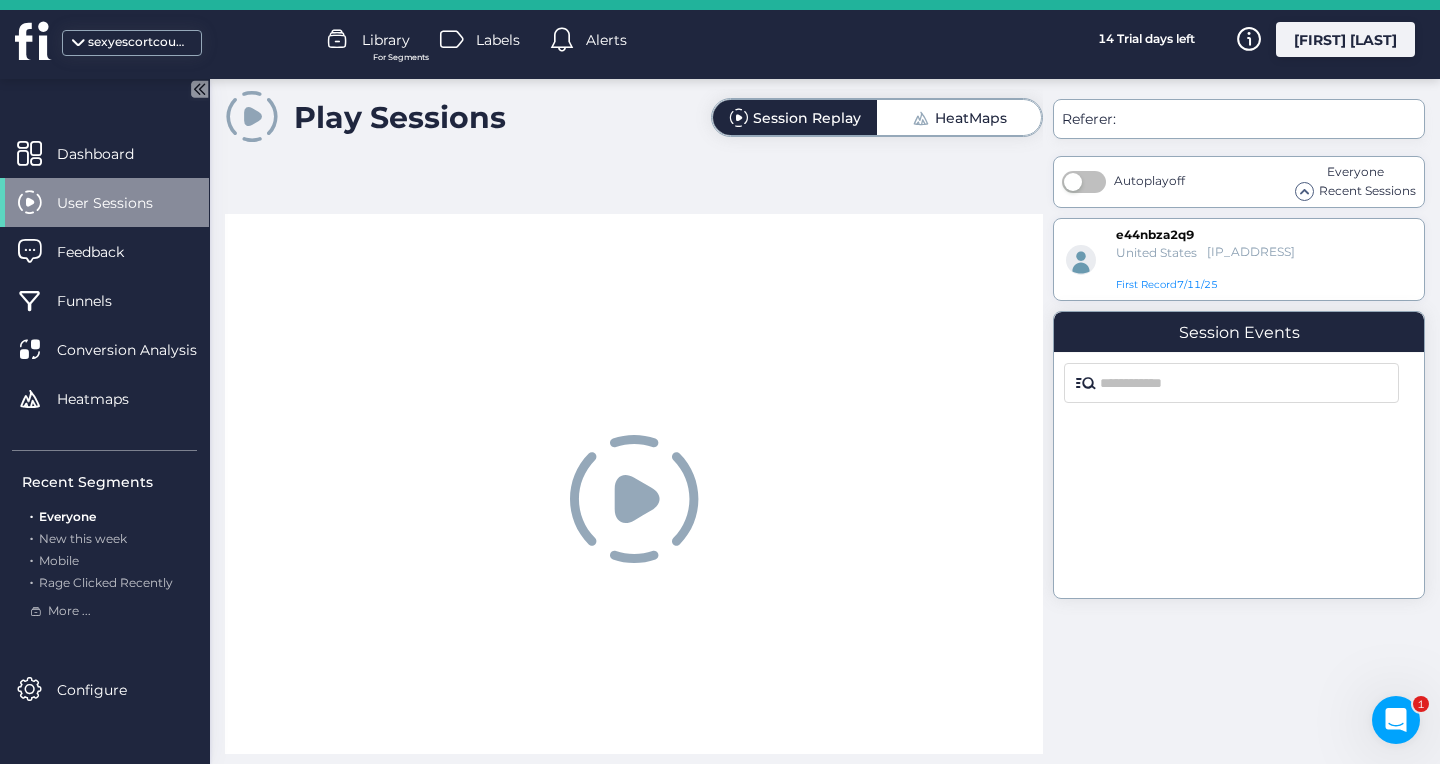 scroll, scrollTop: 0, scrollLeft: 0, axis: both 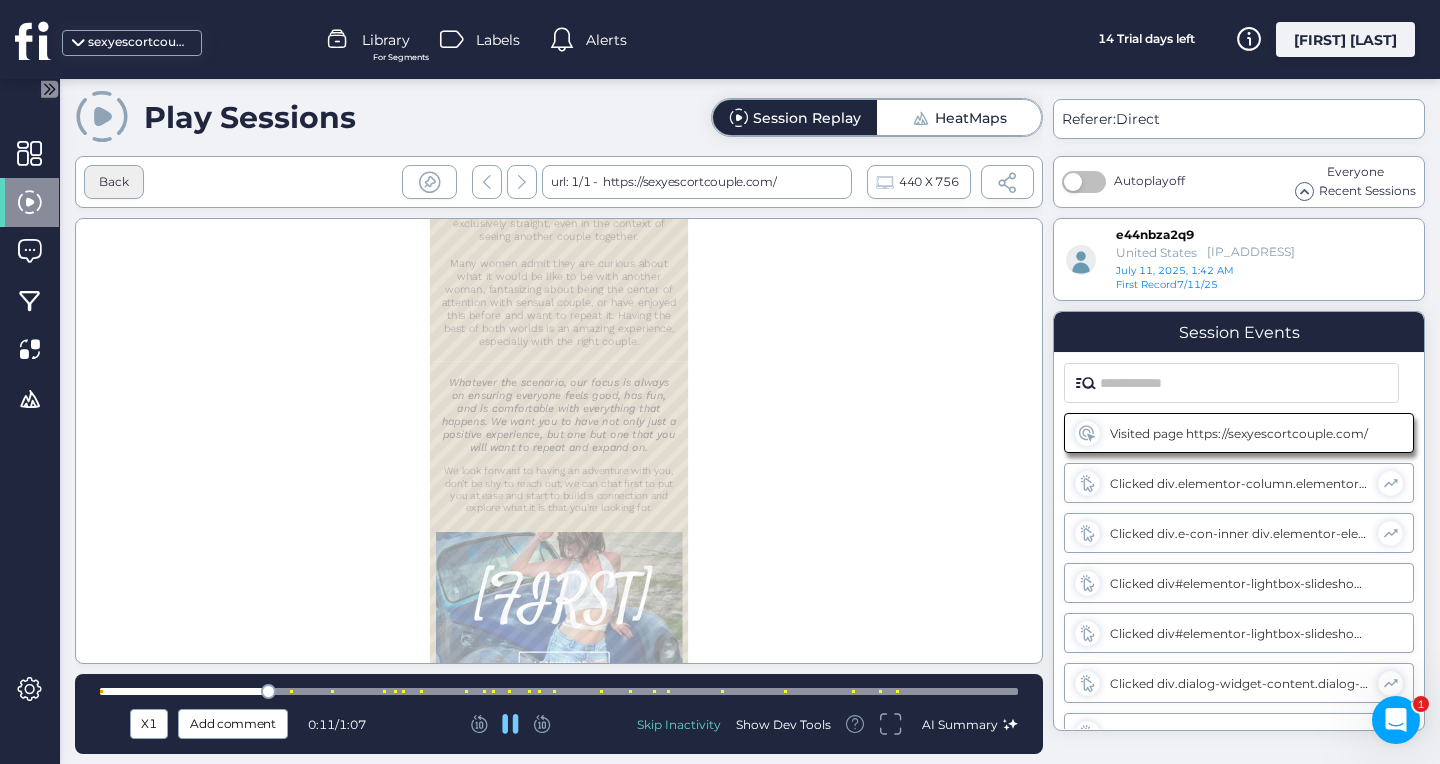 click on "Back" at bounding box center (114, 182) 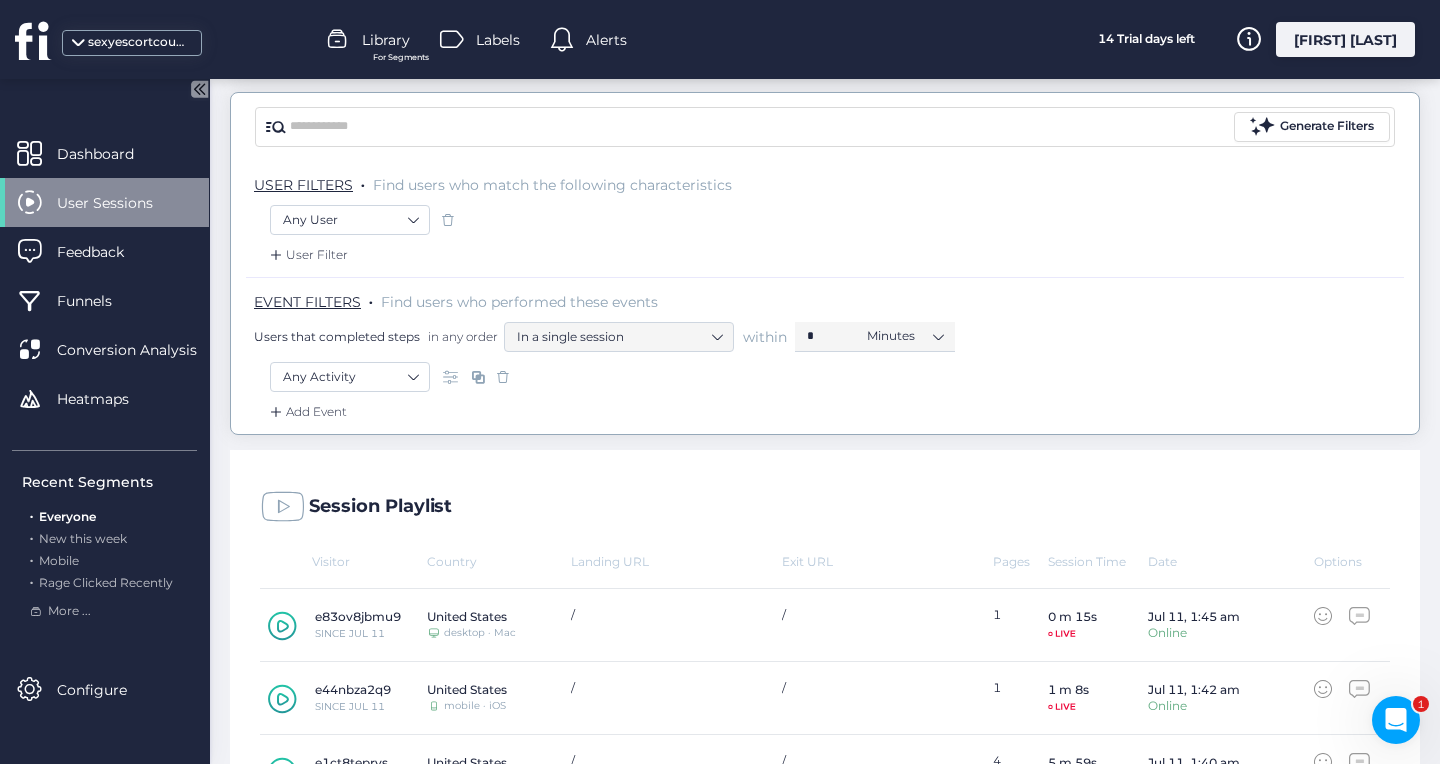 scroll, scrollTop: 200, scrollLeft: 0, axis: vertical 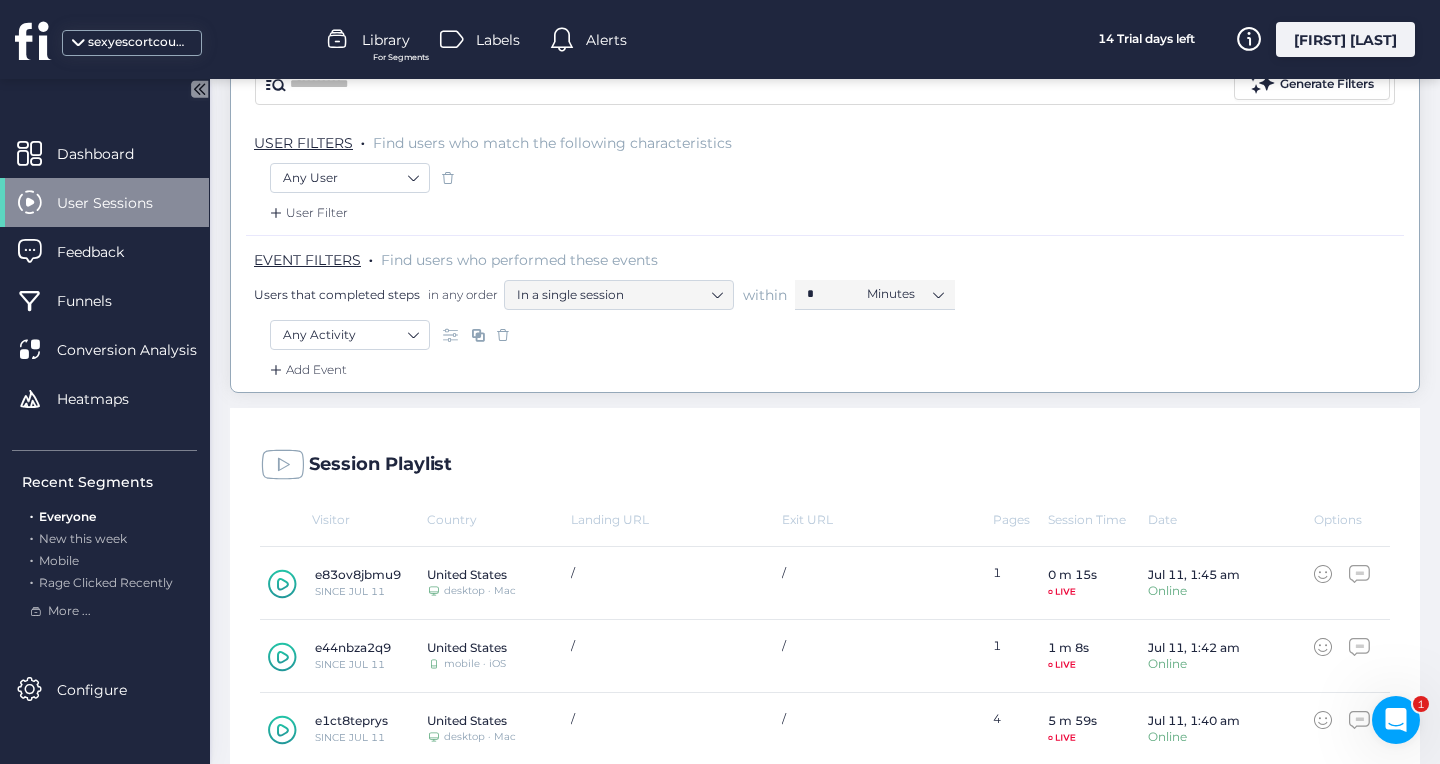 click 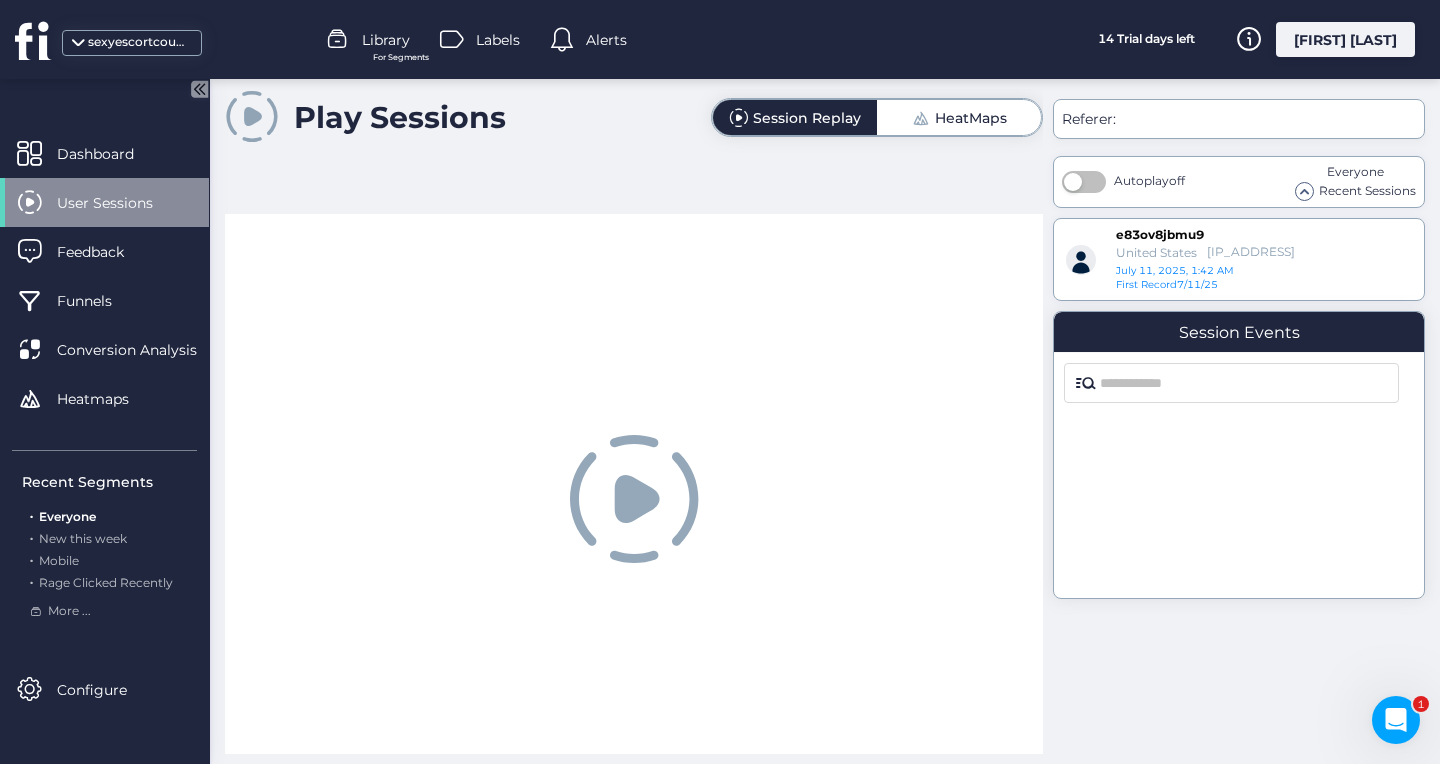scroll, scrollTop: 0, scrollLeft: 0, axis: both 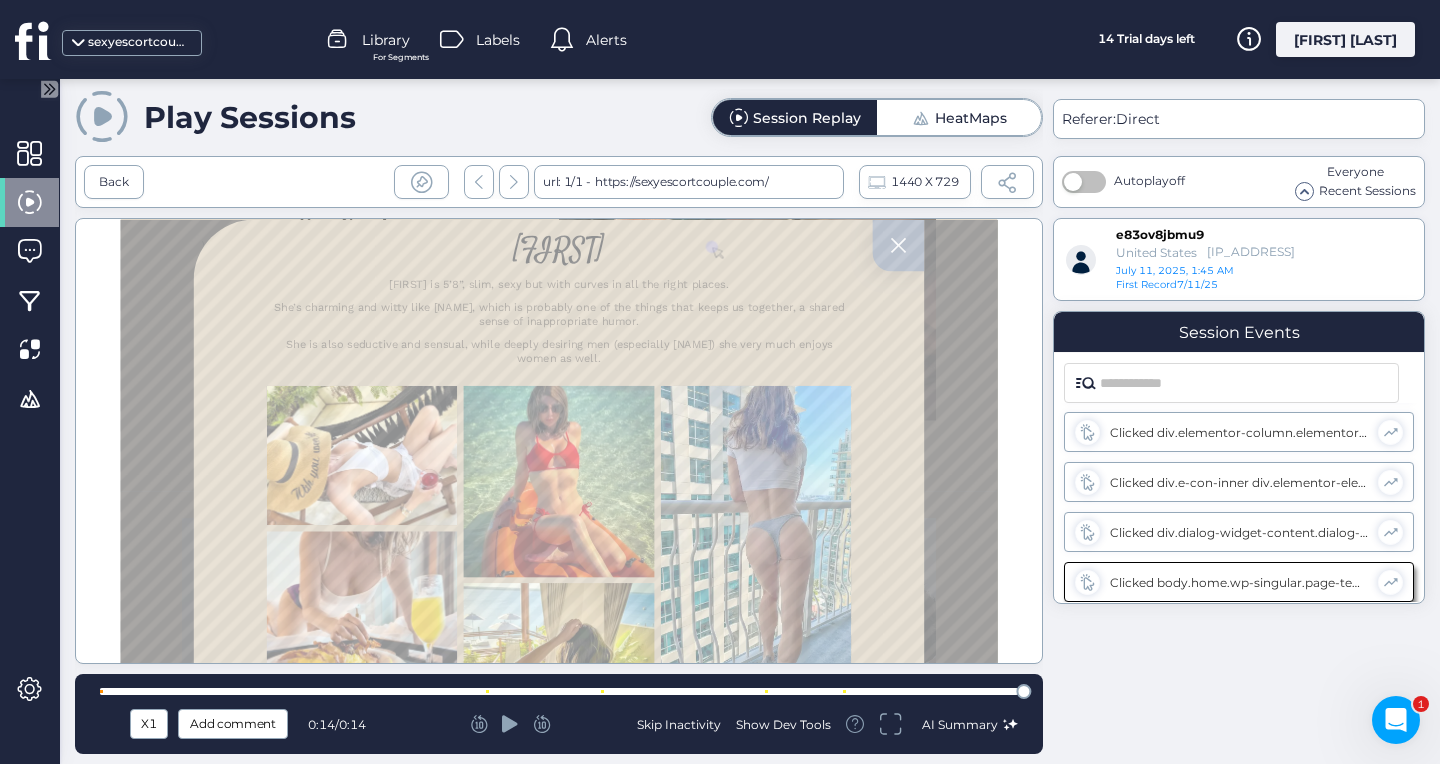 click on "HeatMaps" at bounding box center (971, 118) 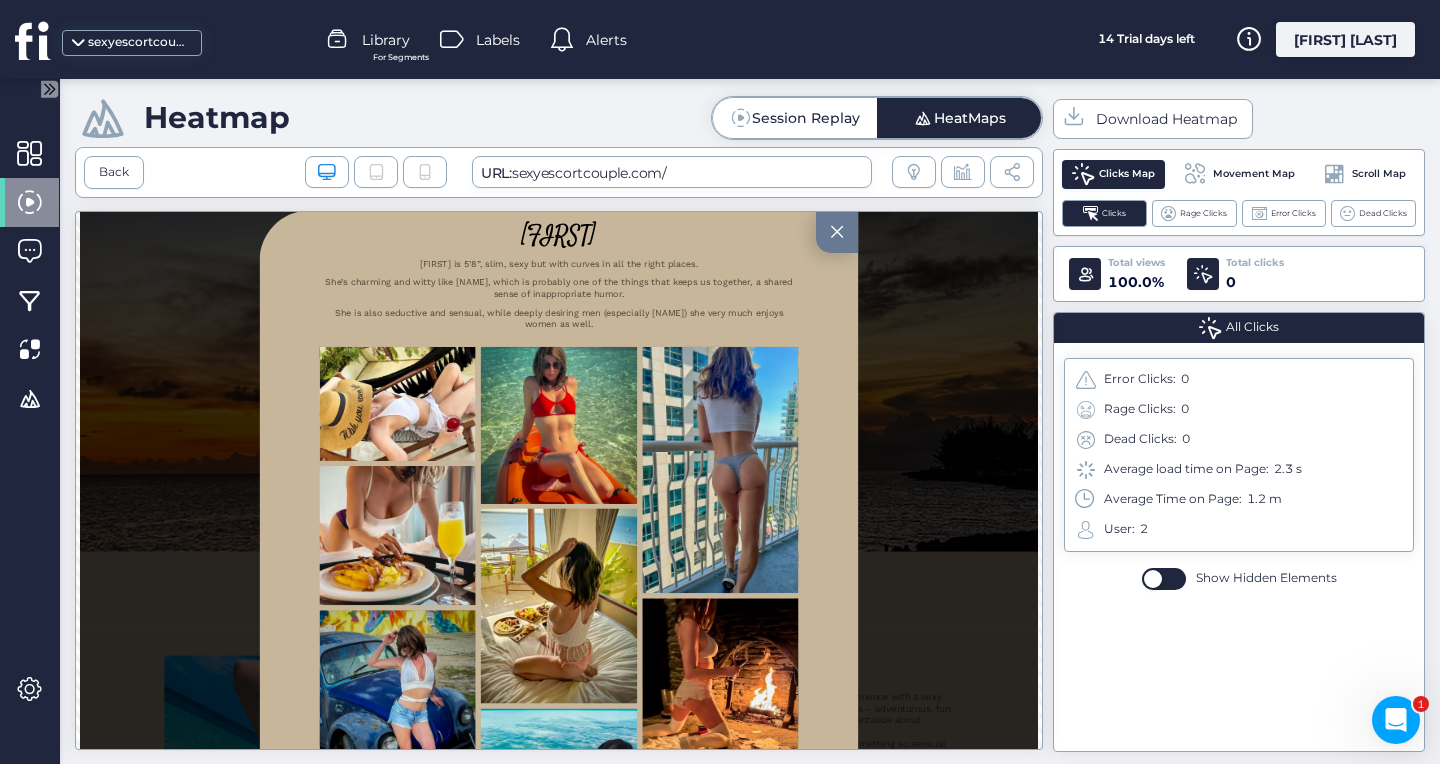 scroll, scrollTop: 0, scrollLeft: 0, axis: both 